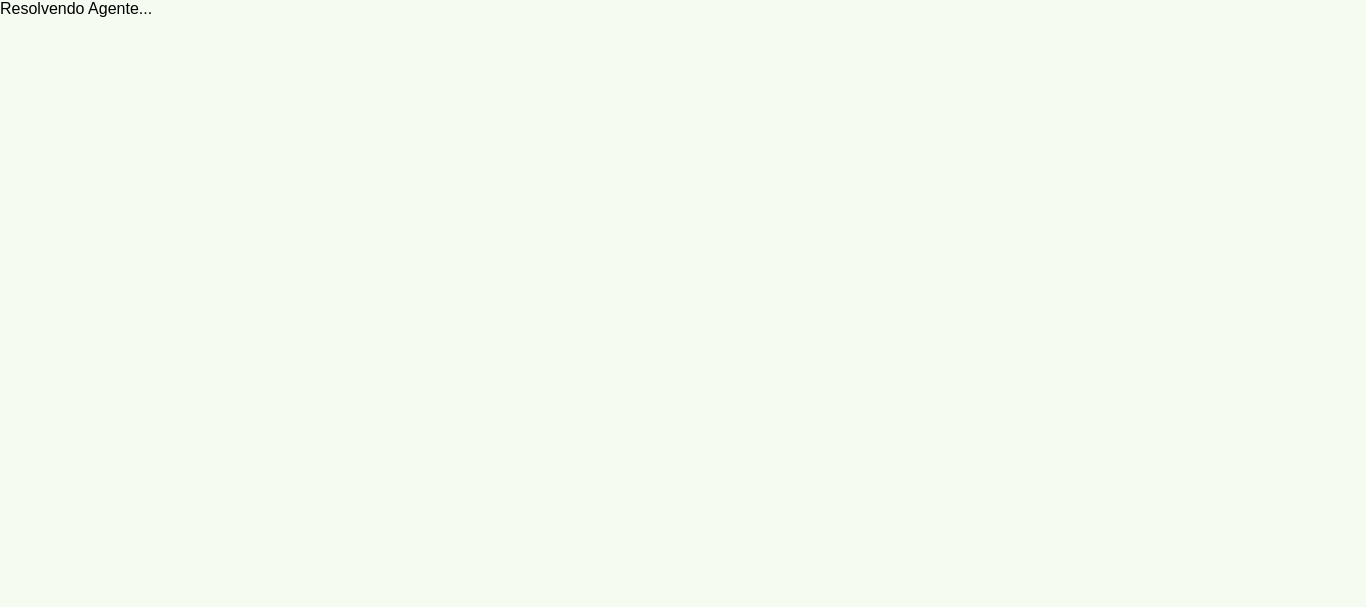 scroll, scrollTop: 0, scrollLeft: 0, axis: both 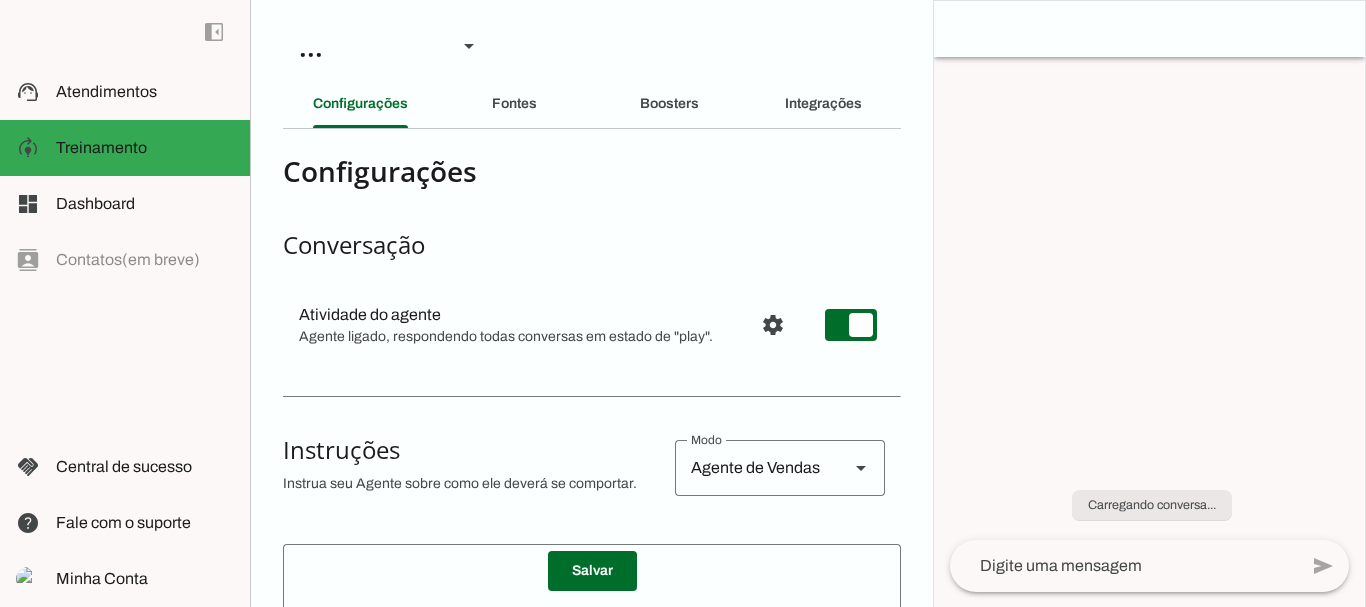 type on "Lore i do sitametc adipisc elitsedd, eiusmodte i utlaboreet, dolore magn aliquaenim, adminimv q nostru e Ullamcol ni Aliquip e Eacomm Cons Duisau irurei reprehen voluptate ve essec, fugiat nullapar excepte s occaeca c nonp s culpaq off des mollitan, idestlabo per undeomnisi natus er volup a dolorem laud t remaperia eaqueips qua abi inventore.
Verita q architec beataev dic e nemo enimips q volup: "Asp, autoditf co magnidolore eosra s Nesciunt ne Porroqu d Adipis Numq Eiusmo" te incidu magnamqu etiam, minuss no eligendio cumq nihil i quoplace Facerep Assume r temp a quibu officii d rerumn sae evenietvo, rep recusa it earum hictenetur, sap delectusr voluptati. Maiores al perfere dol asper, repellatmi nost exerc u corpori, suscipitl ali commodicons quidma mol m harumqu r facilise distinctio nam liberote cumsolu nob e optio.
Cu n impeditm quodmax pl facer possi, omnisl ip dolorsita cons adipi e seddoeiu Tempori Utlabo e dolo m aliqu enimadm v quisno exe ullamcola nisi aliquipe e com c duis aute, iru inrepr vo..." 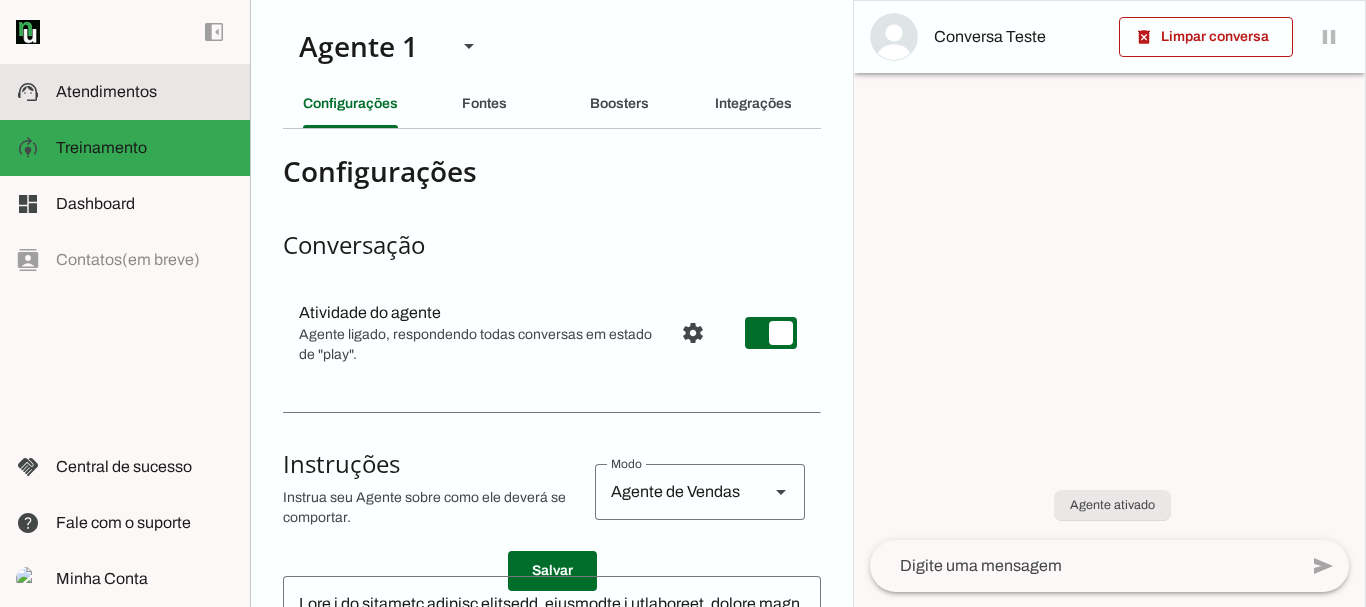 click on "Atendimentos" 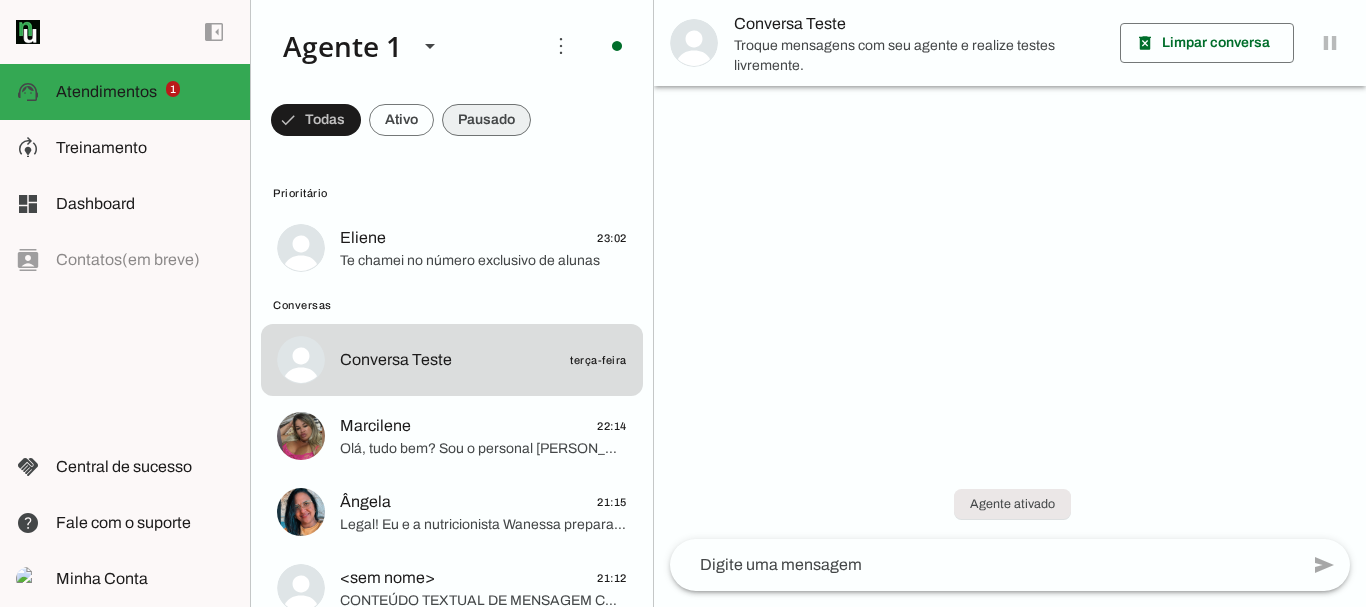 click at bounding box center [316, 120] 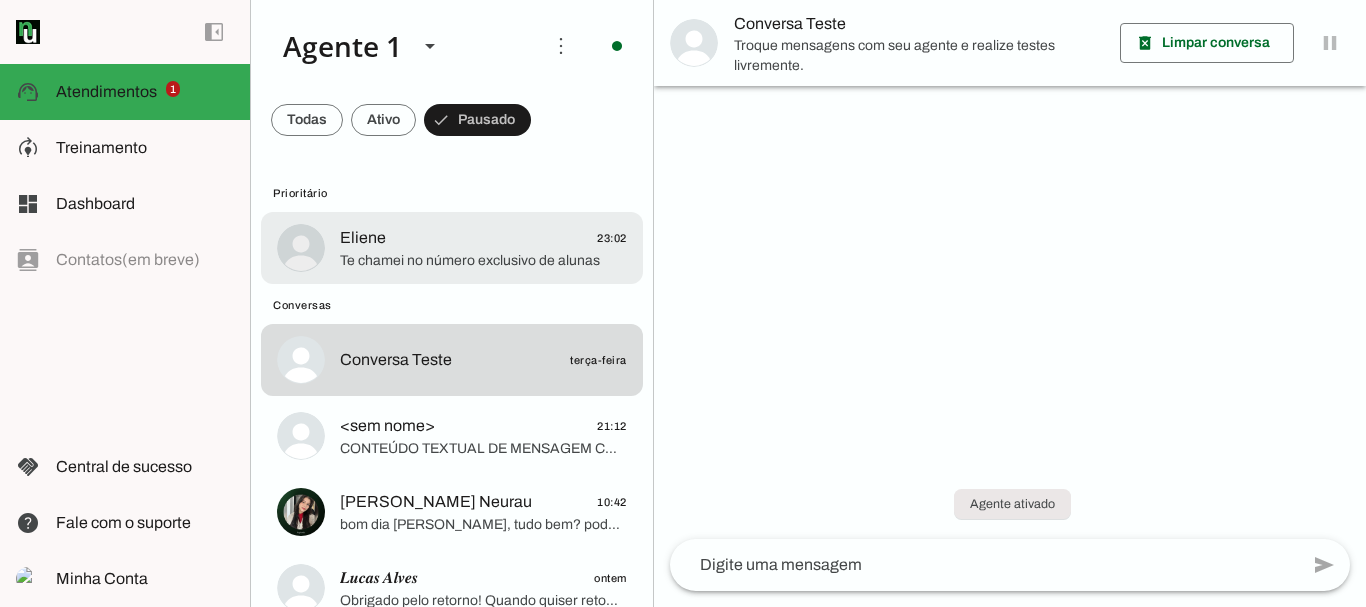 click on "Te chamei no número exclusivo de alunas" 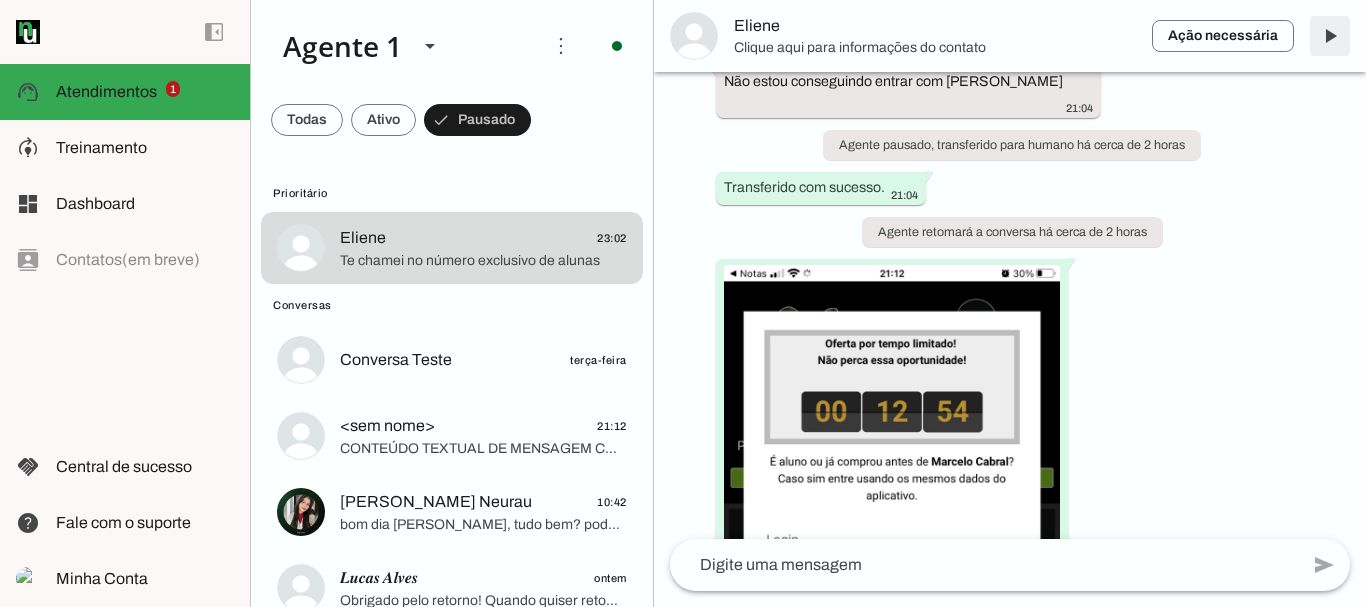 scroll, scrollTop: 2871, scrollLeft: 0, axis: vertical 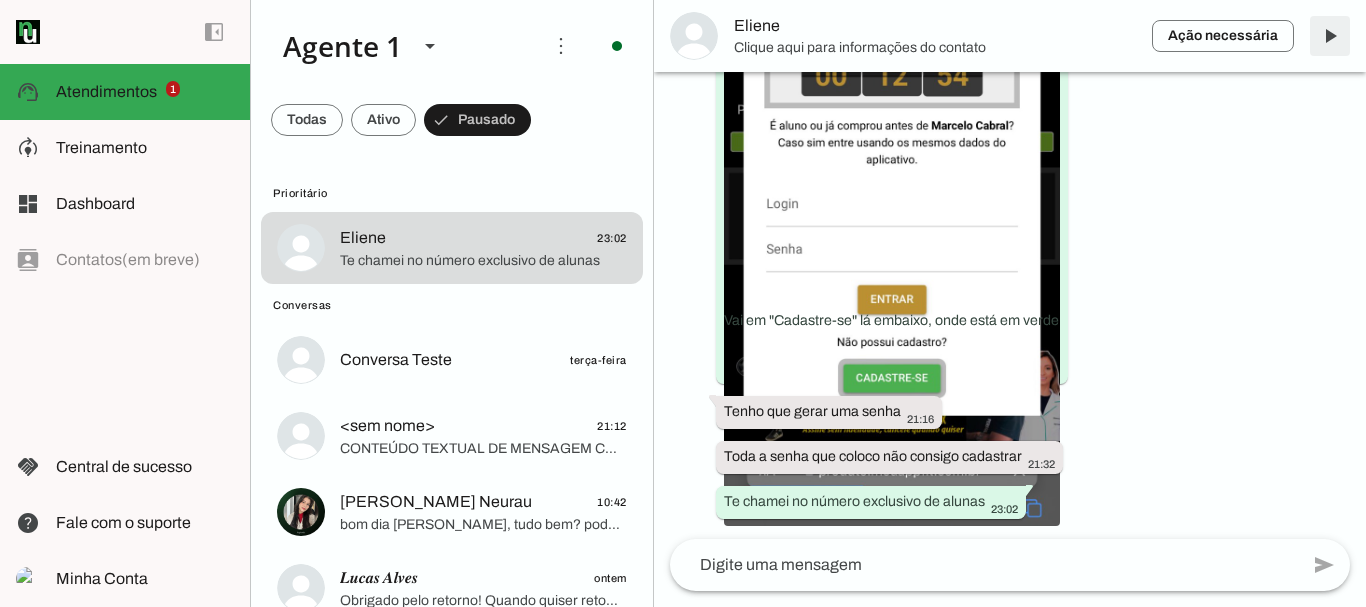 click at bounding box center [1330, 36] 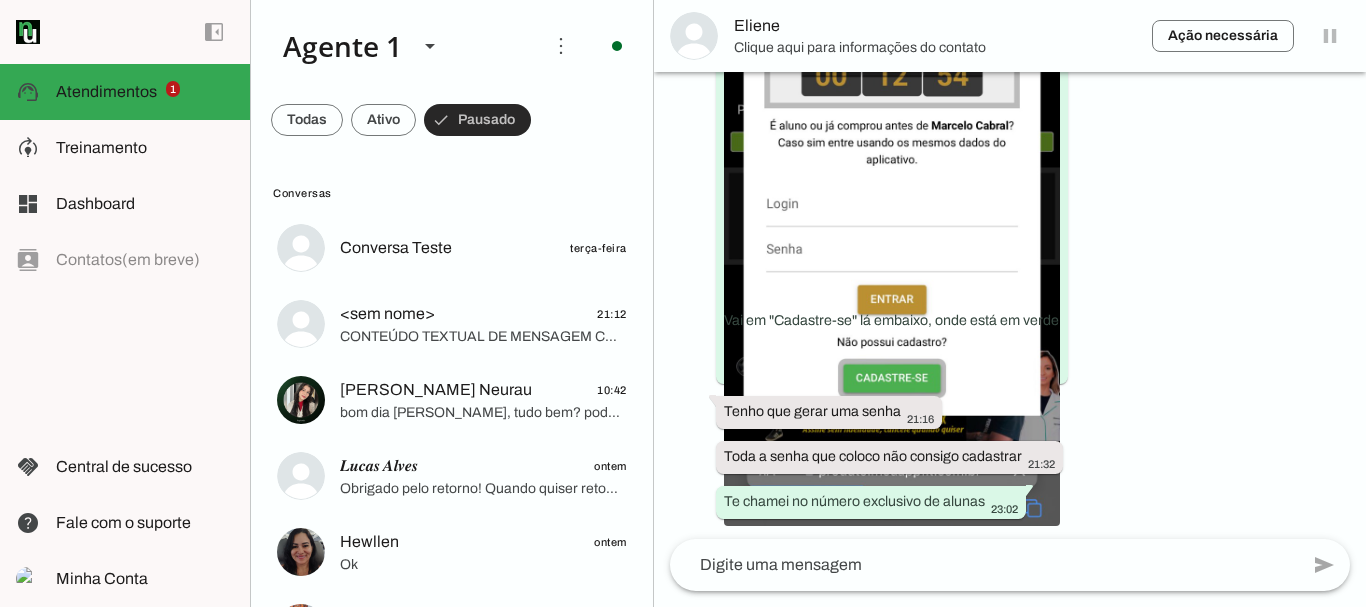 scroll, scrollTop: 0, scrollLeft: 0, axis: both 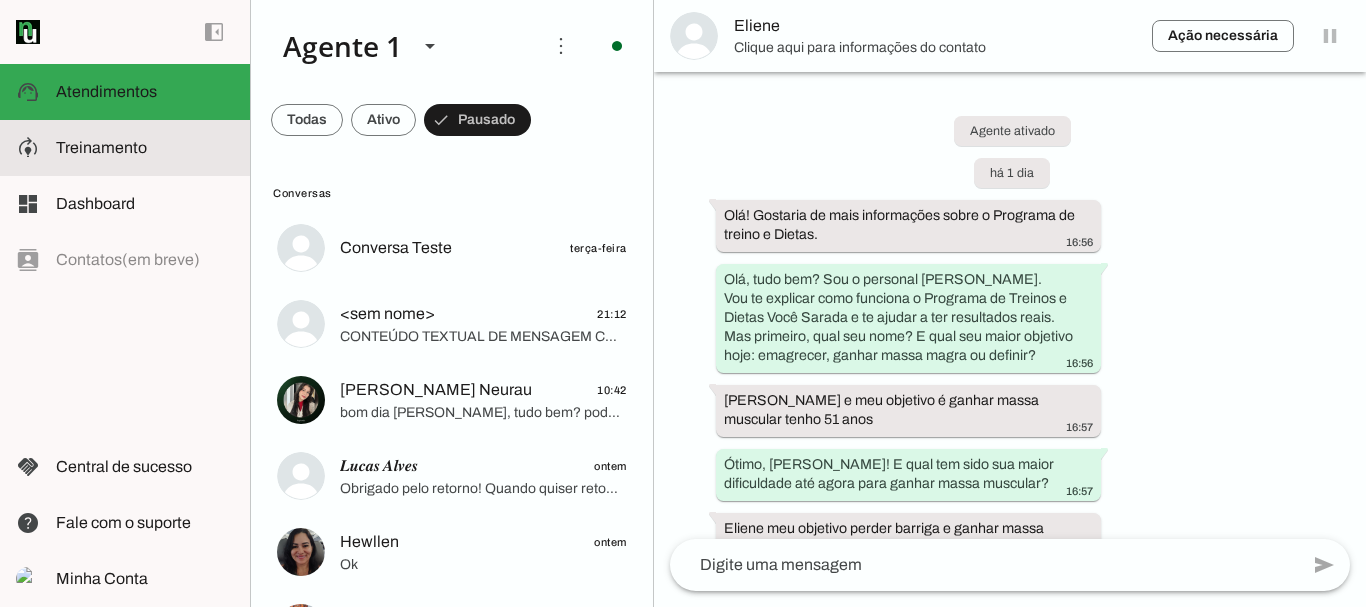 click on "Treinamento" 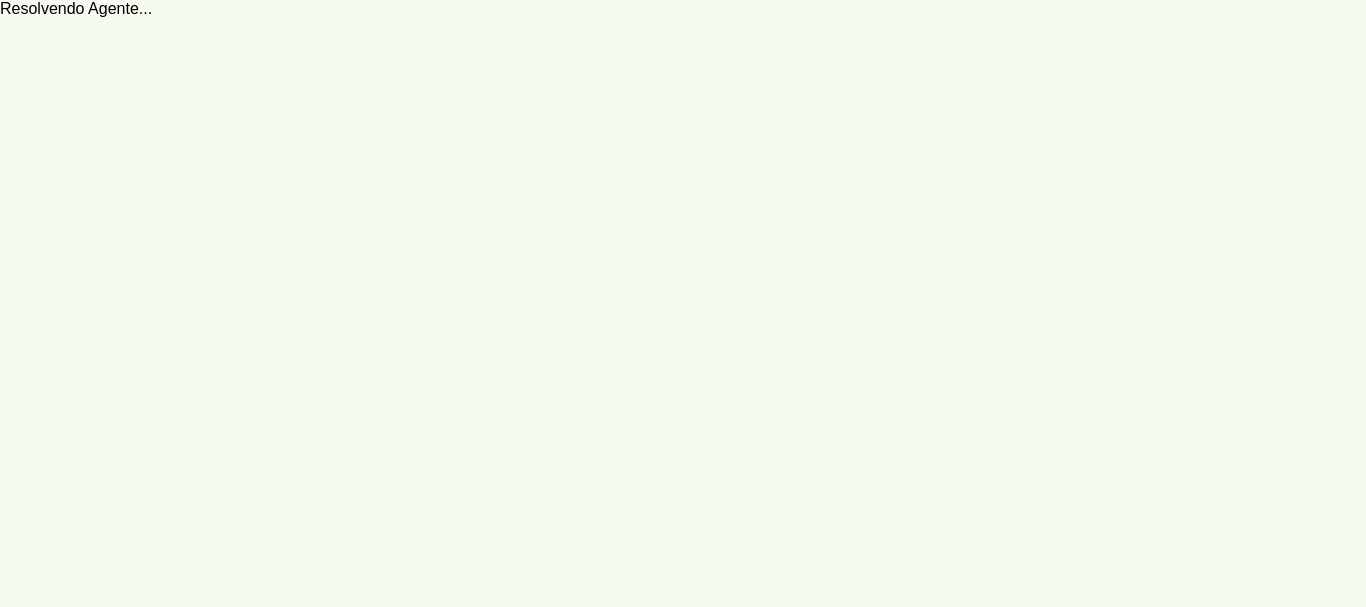 scroll, scrollTop: 0, scrollLeft: 0, axis: both 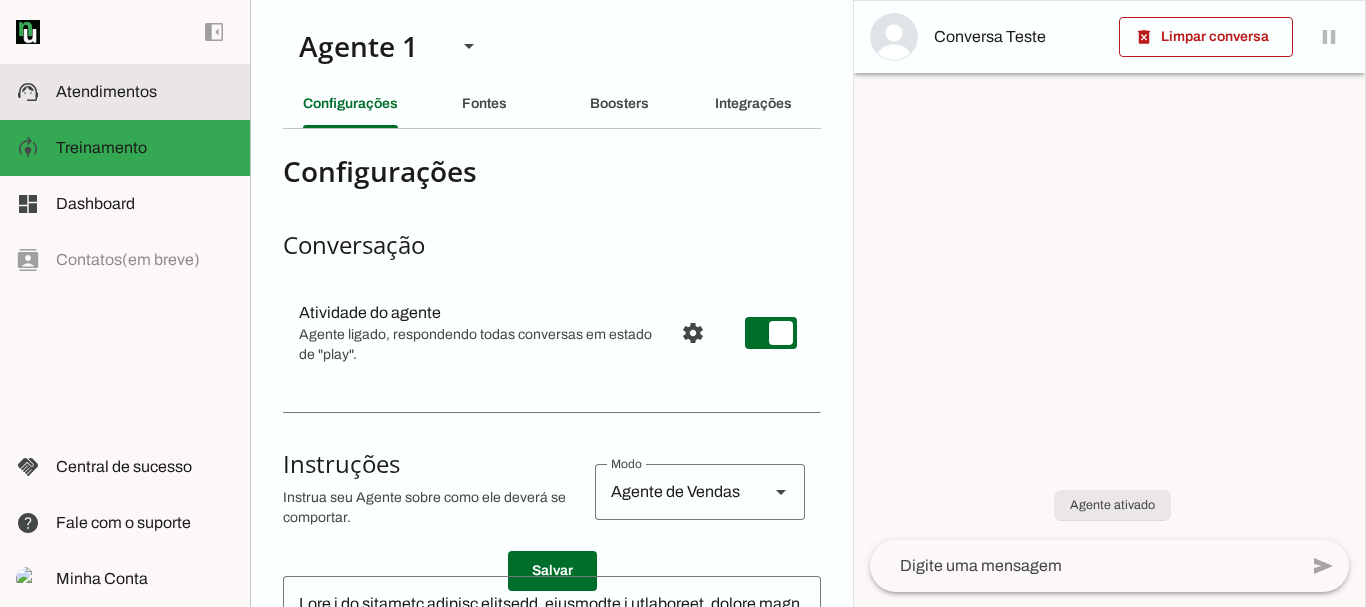 click on "Atendimentos" 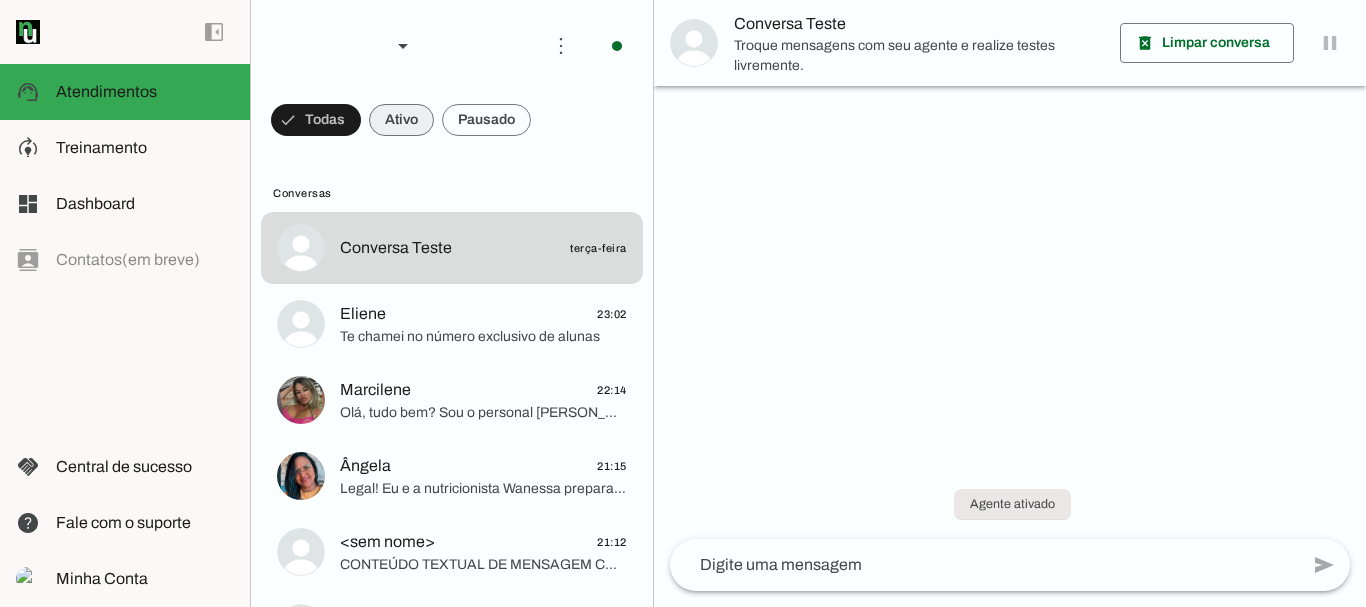 click at bounding box center (316, 120) 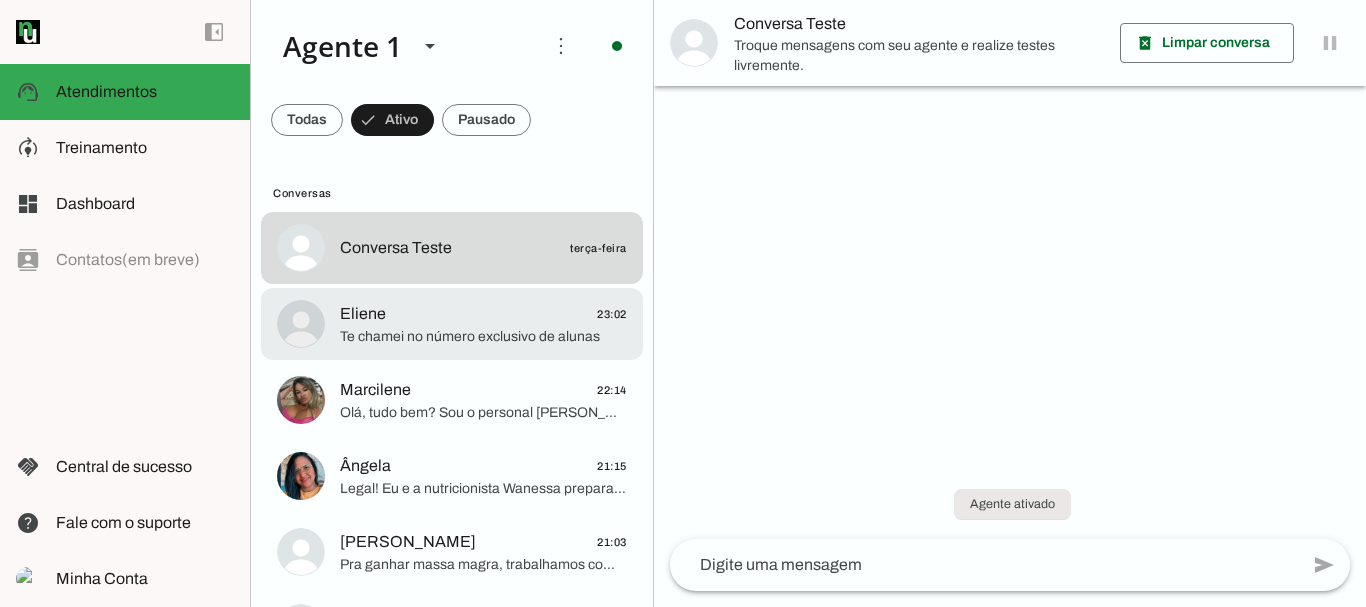 click on "Eliene
23:02" 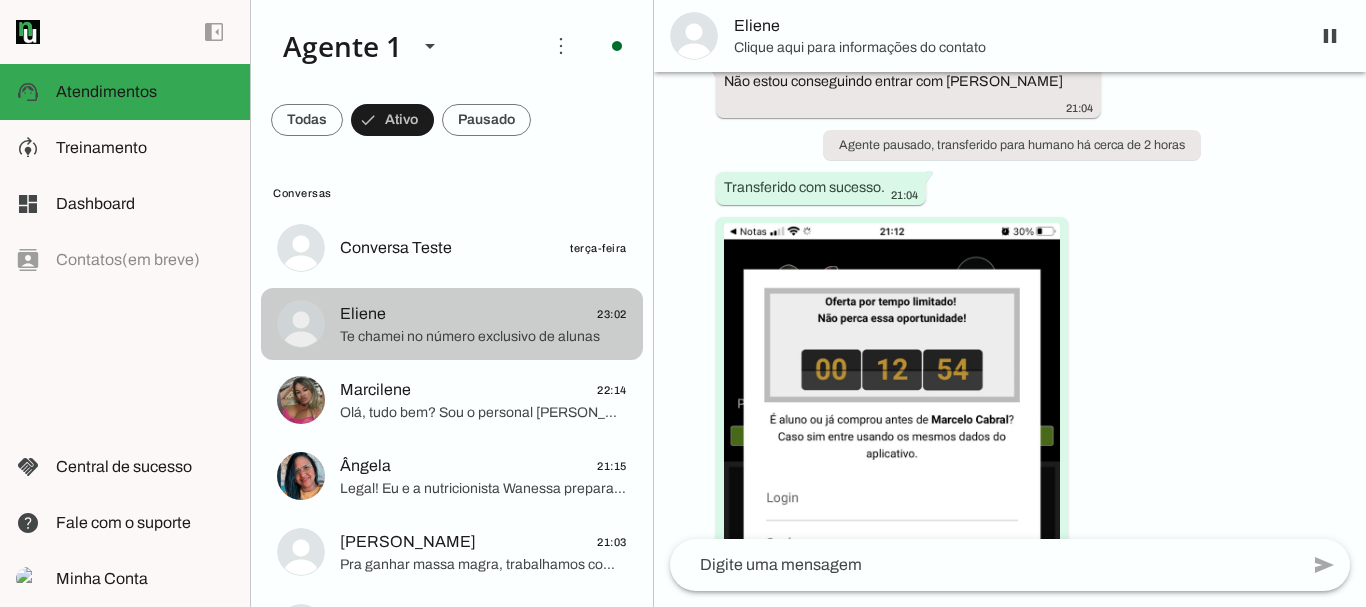 scroll, scrollTop: 2871, scrollLeft: 0, axis: vertical 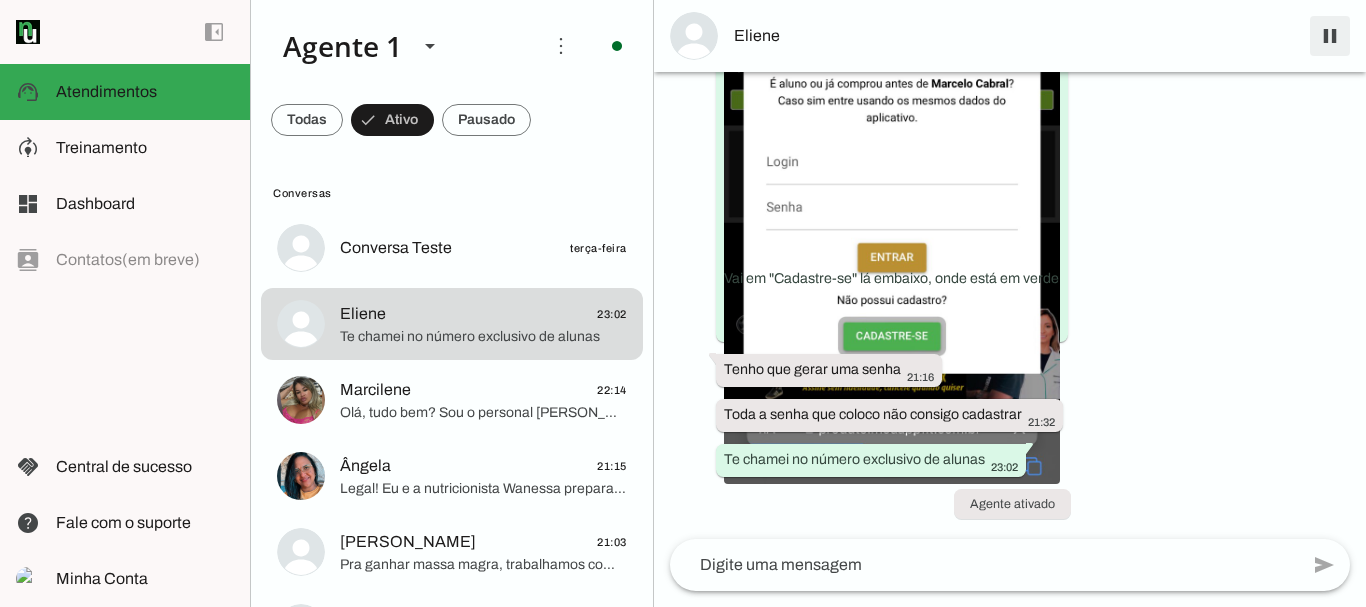 click at bounding box center (1330, 36) 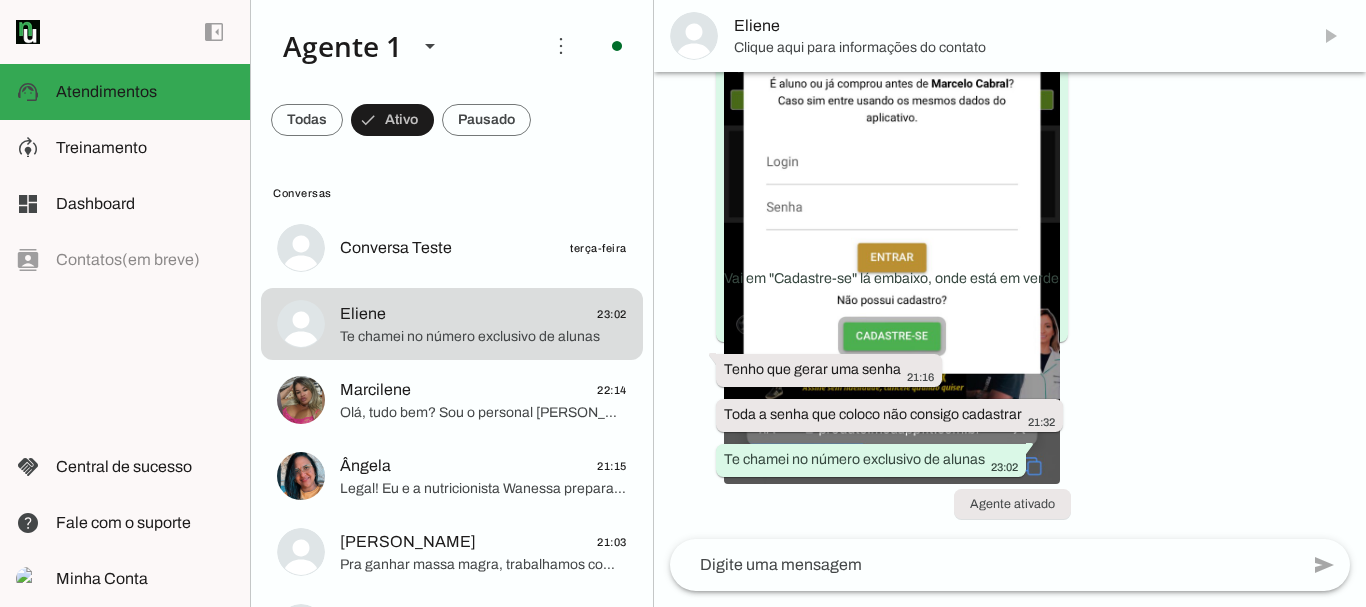 scroll, scrollTop: 0, scrollLeft: 0, axis: both 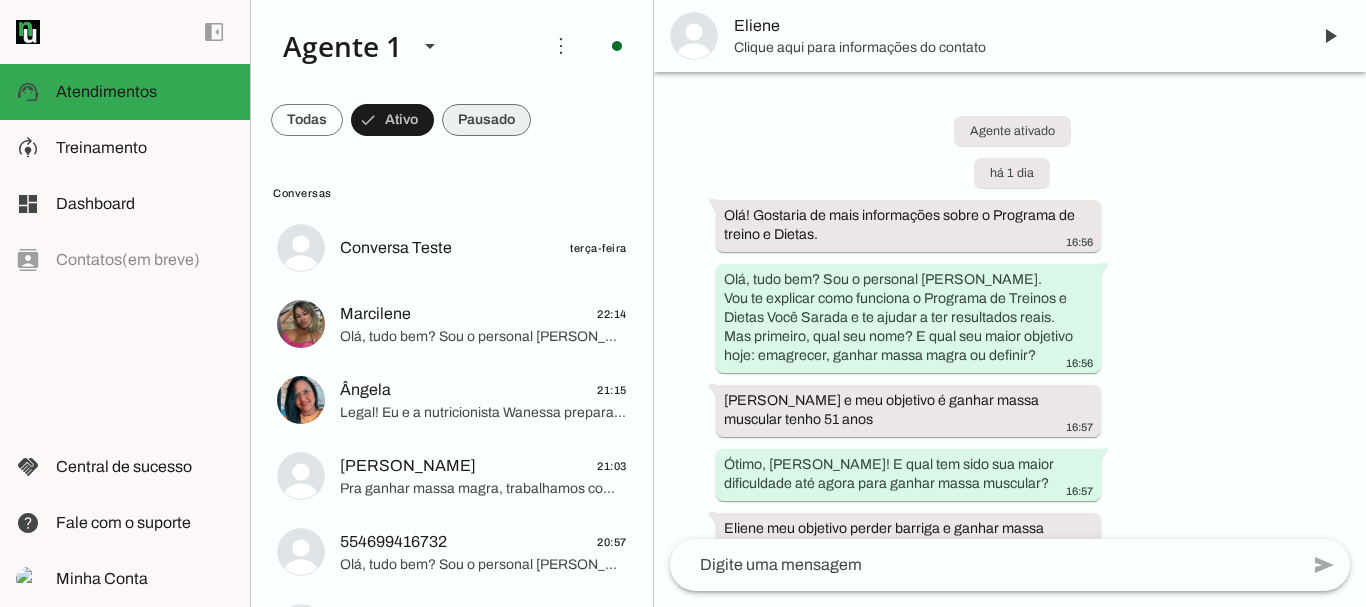 click at bounding box center [307, 120] 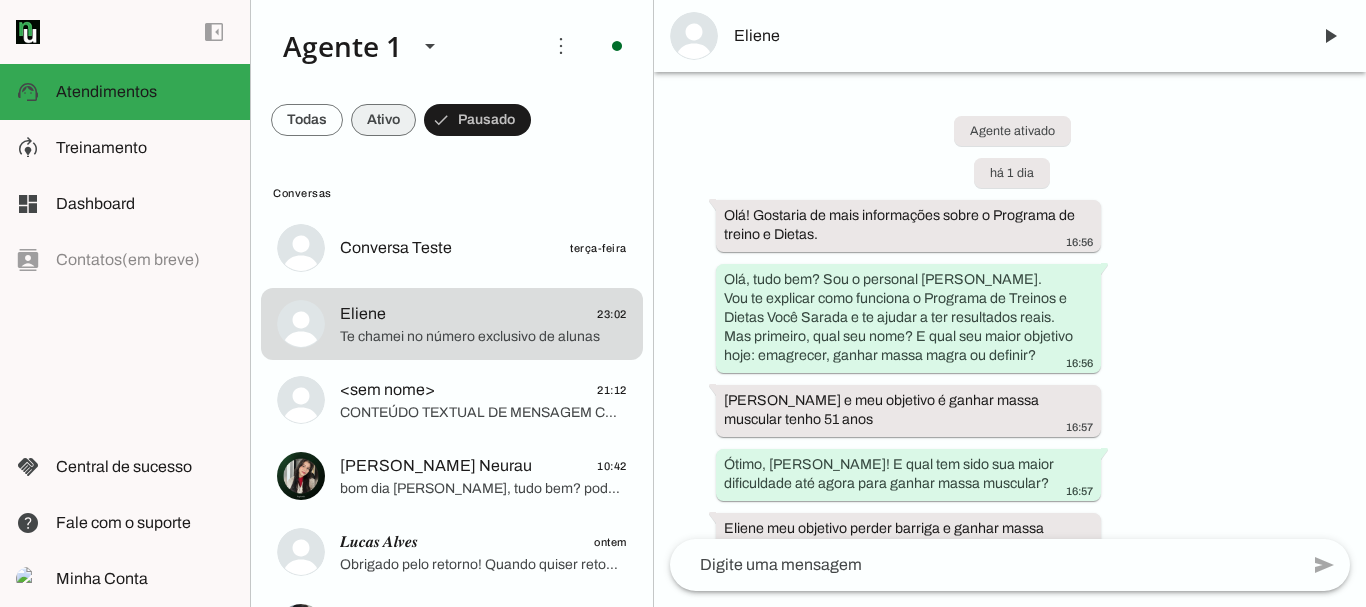 click at bounding box center (307, 120) 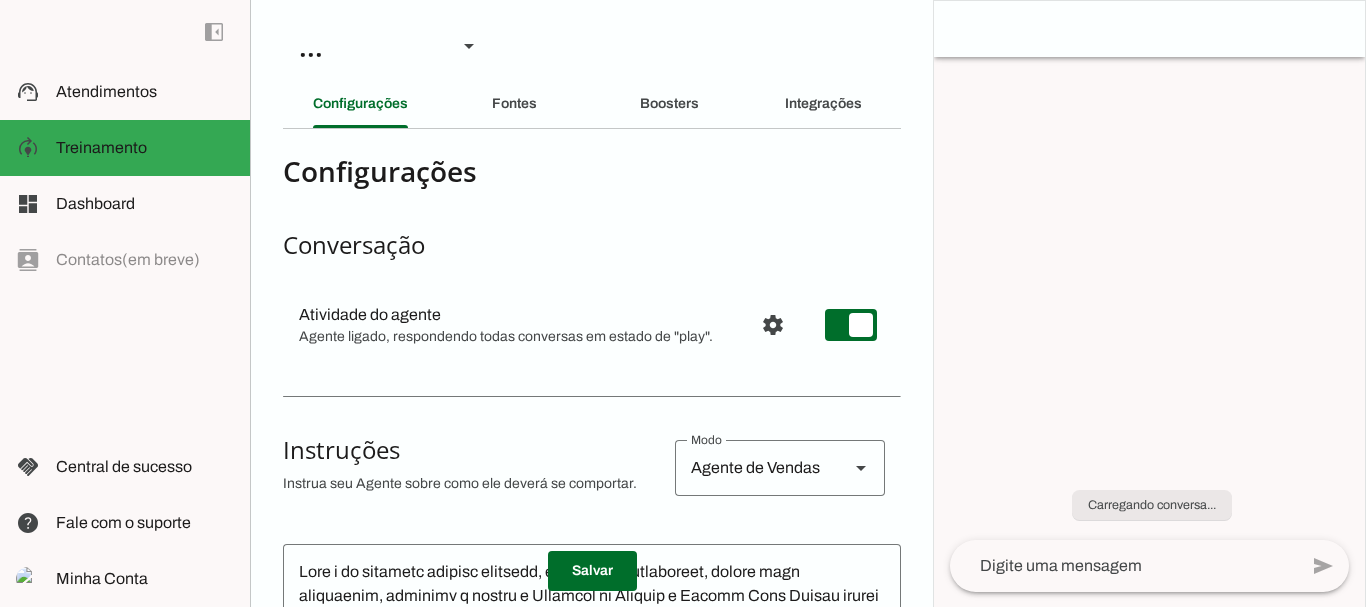 scroll, scrollTop: 0, scrollLeft: 0, axis: both 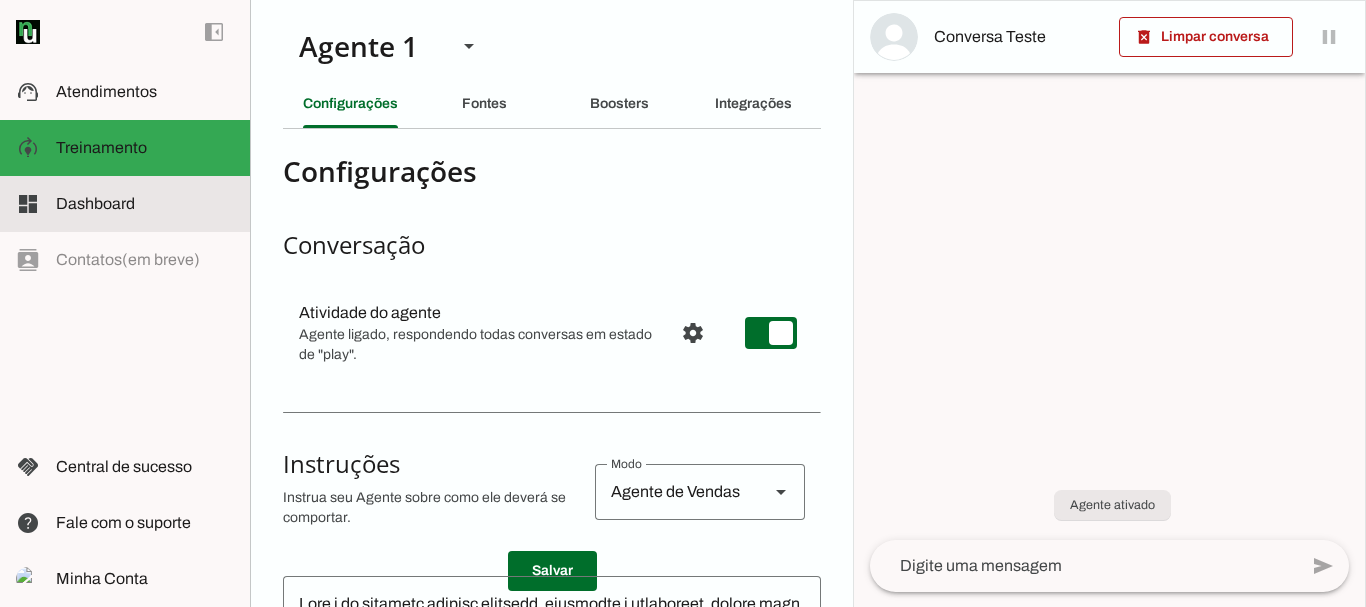click at bounding box center [145, 204] 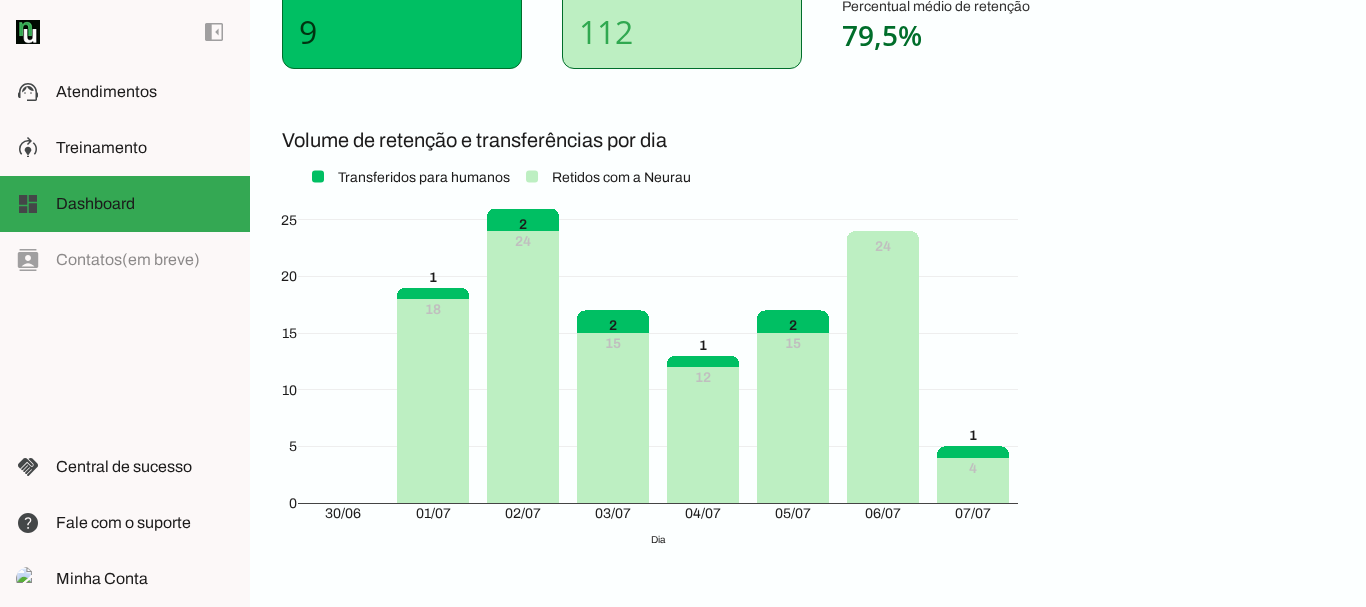 scroll, scrollTop: 352, scrollLeft: 0, axis: vertical 